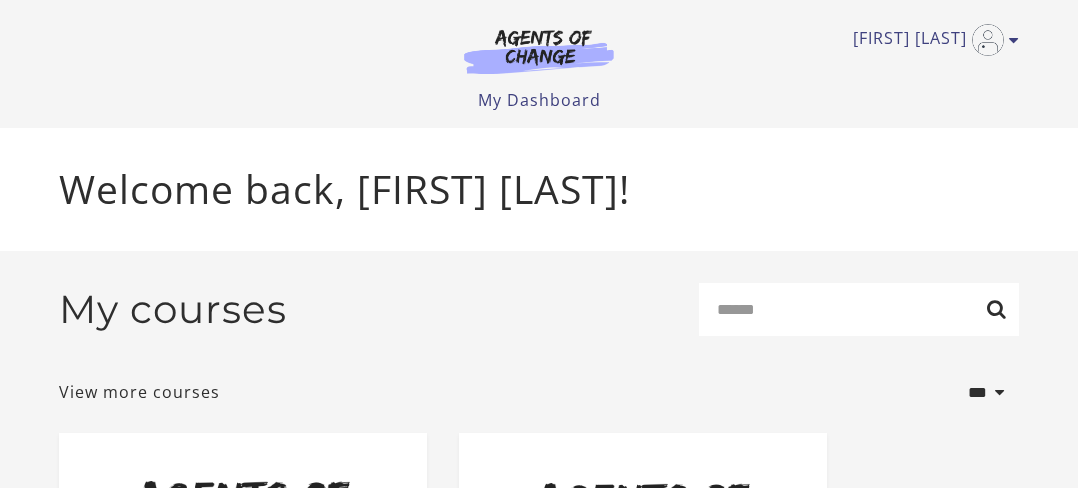 scroll, scrollTop: 0, scrollLeft: 0, axis: both 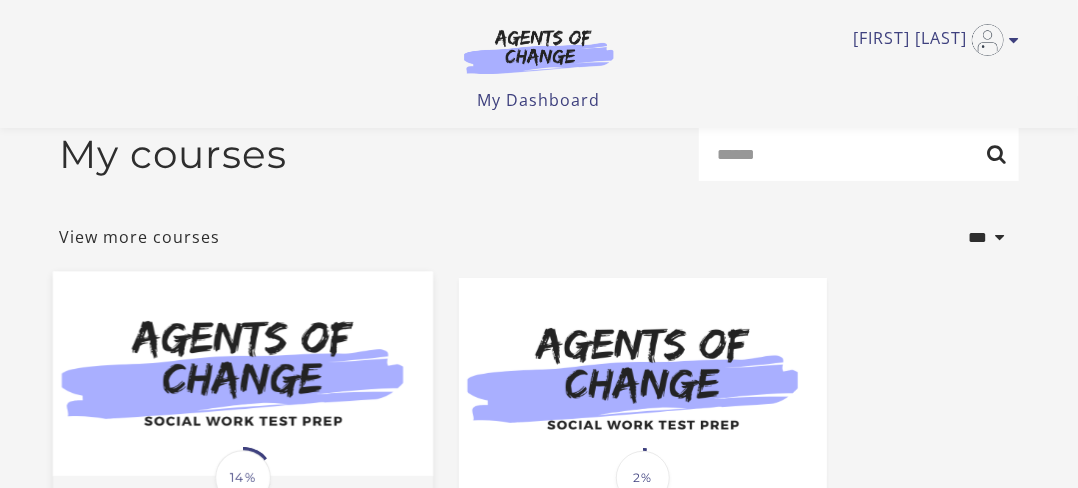 click at bounding box center (243, 374) 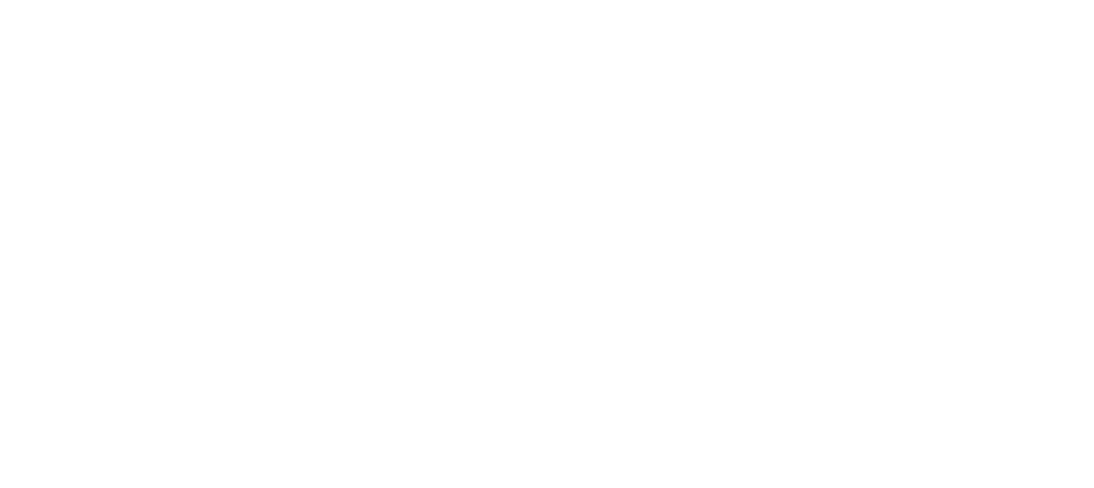 scroll, scrollTop: 0, scrollLeft: 0, axis: both 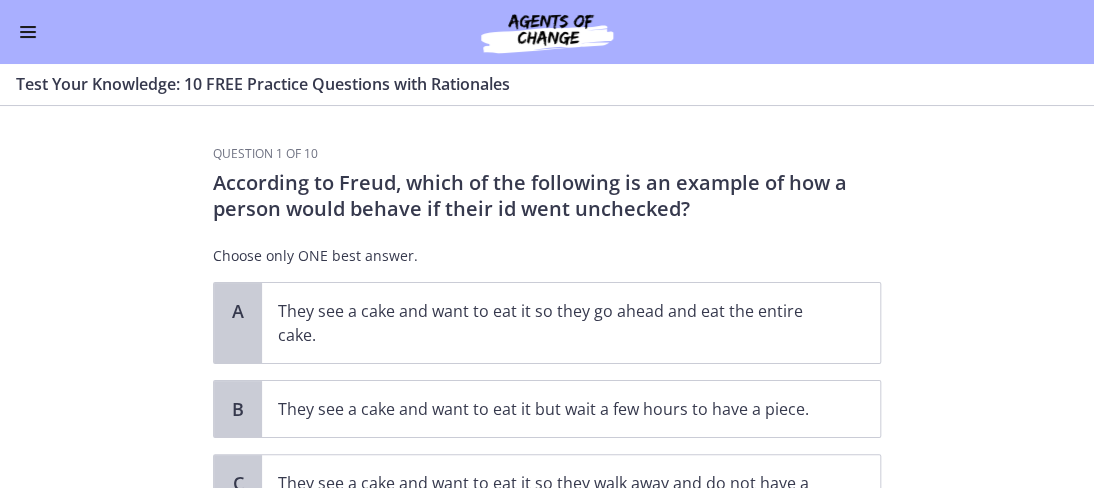click at bounding box center (28, 32) 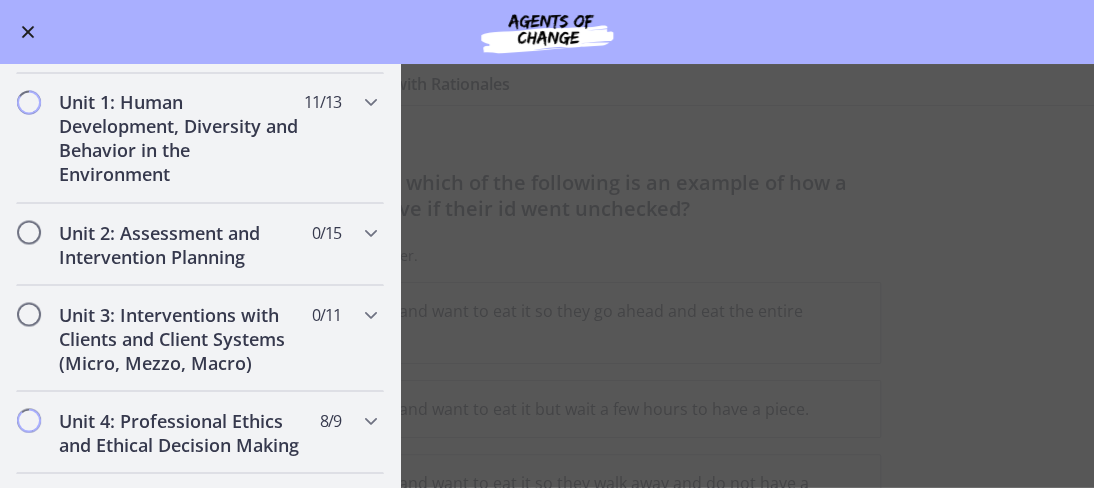 scroll, scrollTop: 1100, scrollLeft: 0, axis: vertical 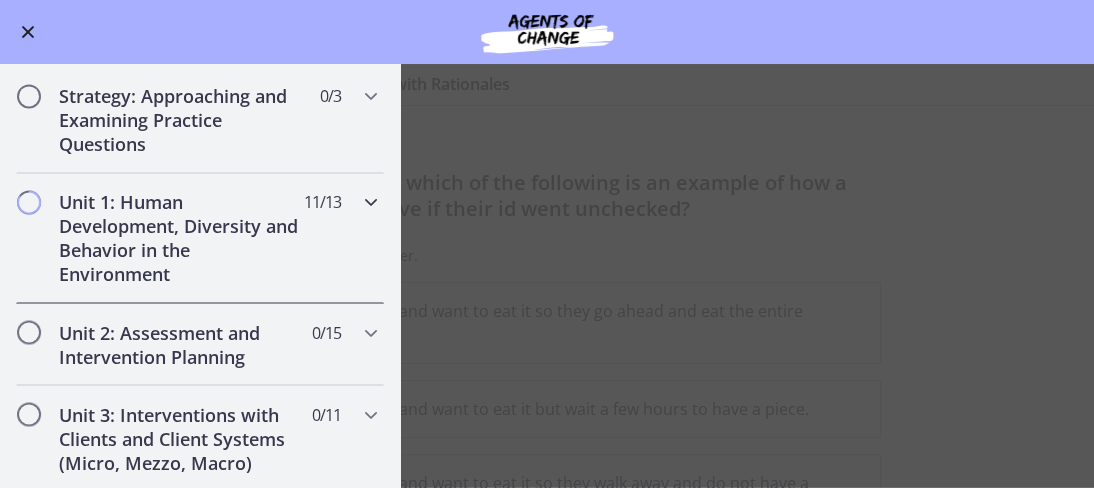 click at bounding box center (371, 202) 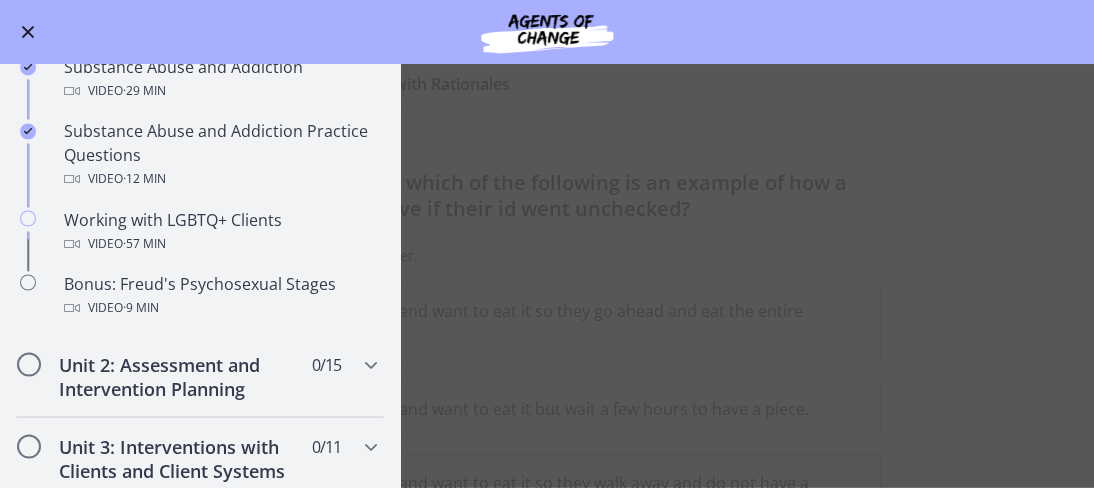 scroll, scrollTop: 1200, scrollLeft: 0, axis: vertical 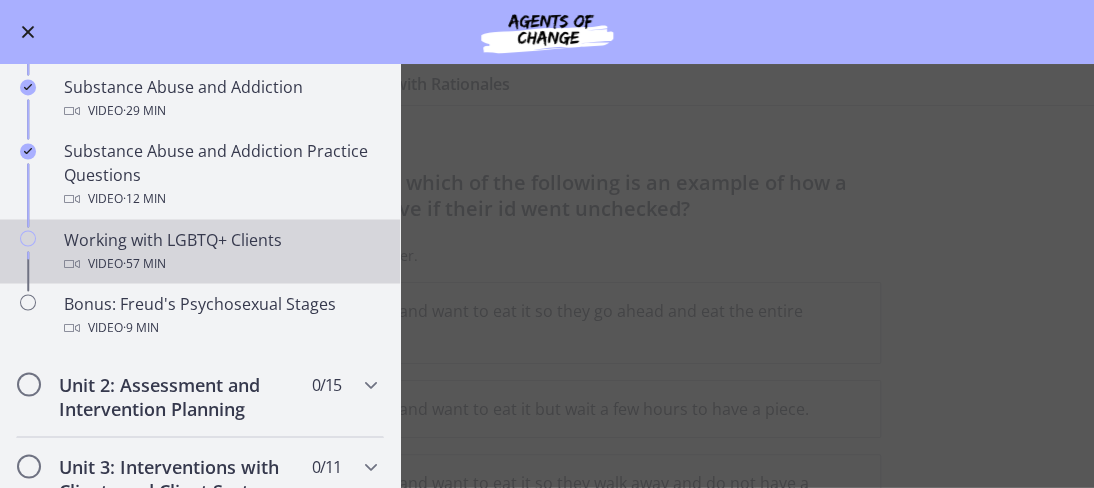 click on "Working with LGBTQ+ Clients
Video
·  57 min" at bounding box center (220, 251) 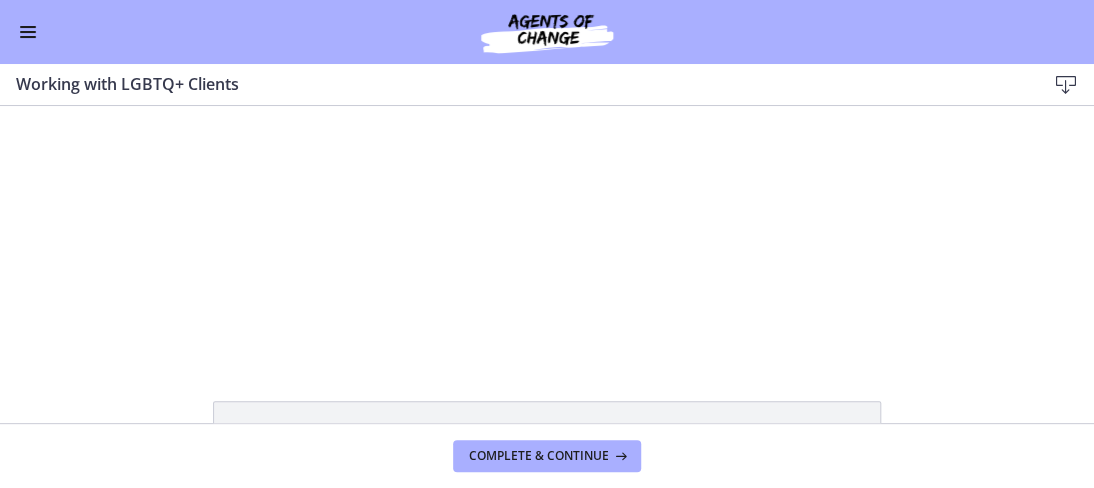 scroll, scrollTop: 0, scrollLeft: 0, axis: both 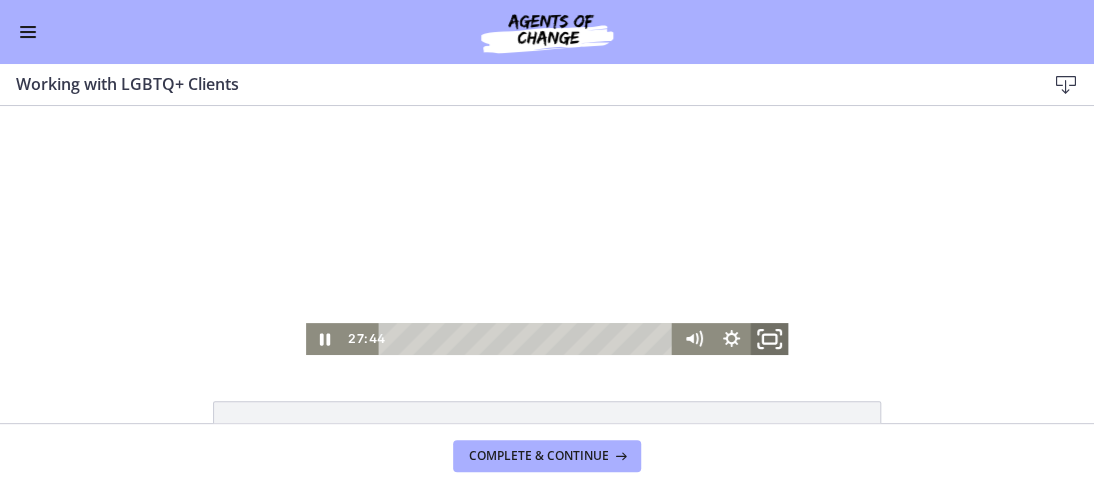 click 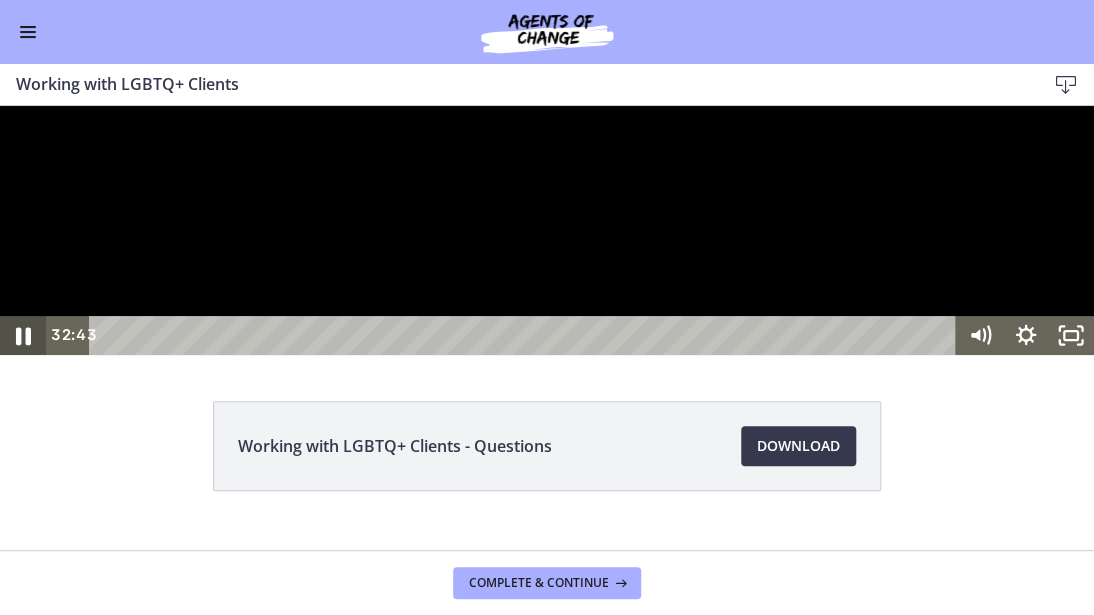 click 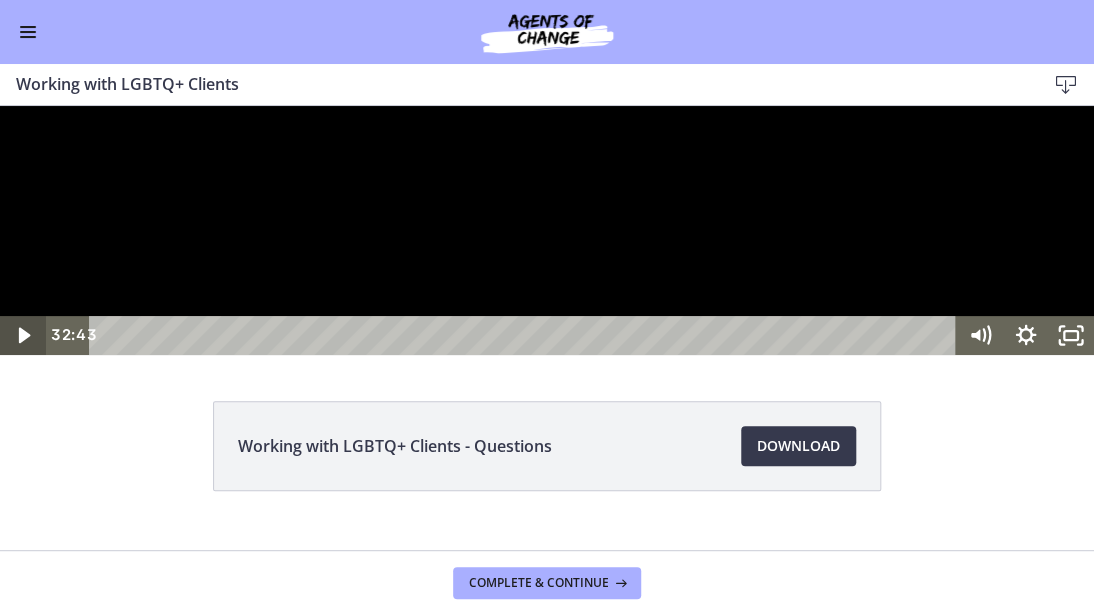 click 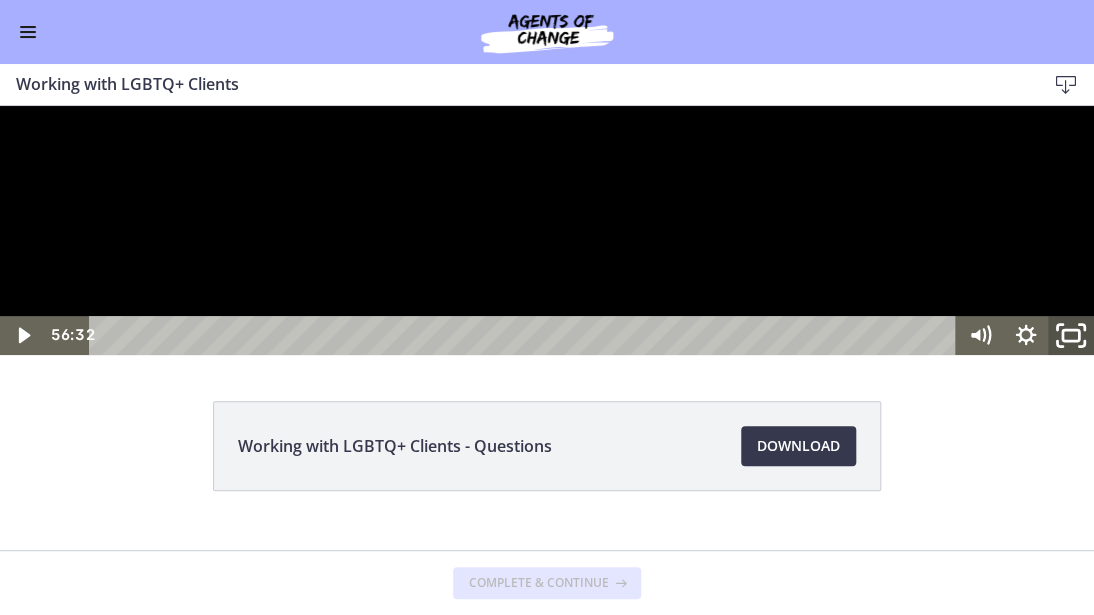 click 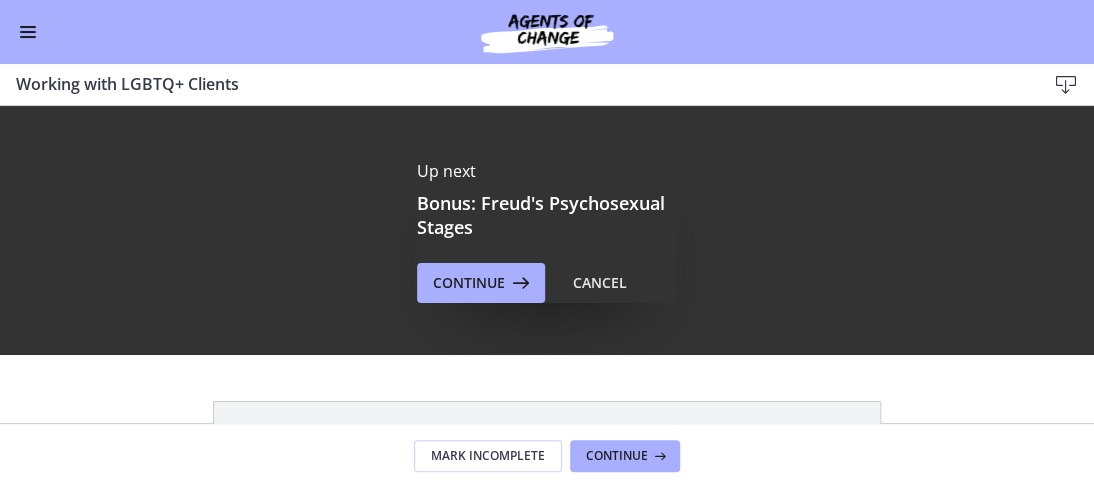 scroll, scrollTop: 0, scrollLeft: 0, axis: both 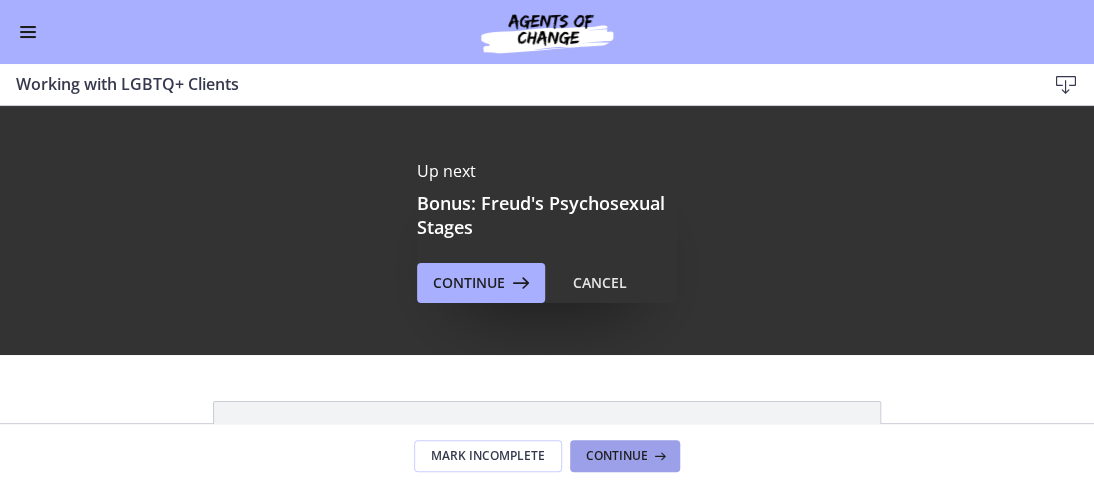 click on "Continue" at bounding box center (617, 456) 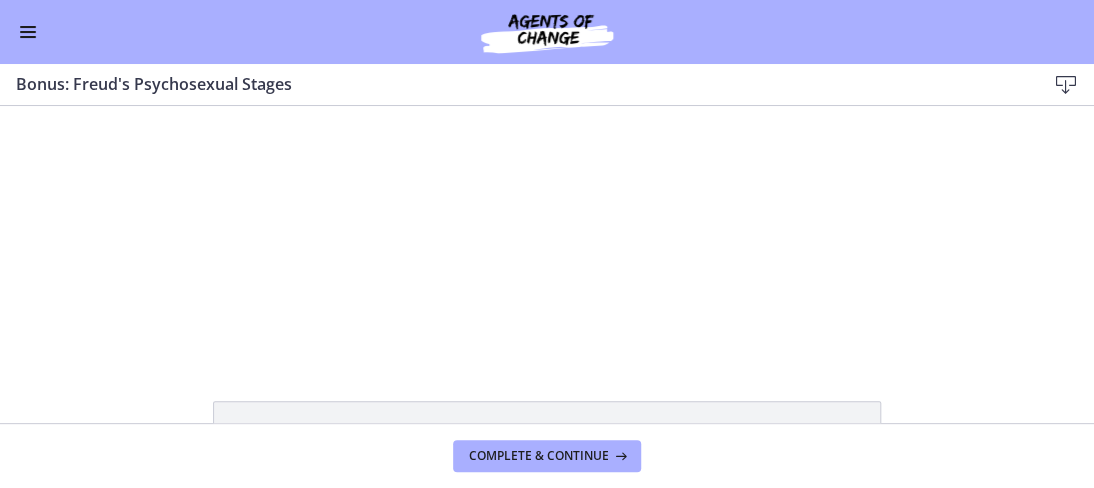 scroll, scrollTop: 0, scrollLeft: 0, axis: both 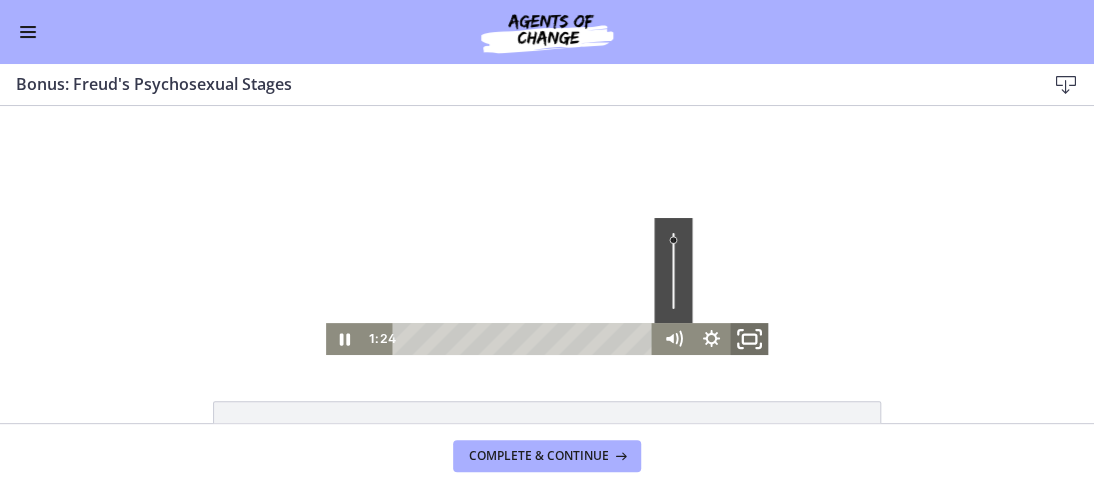 click 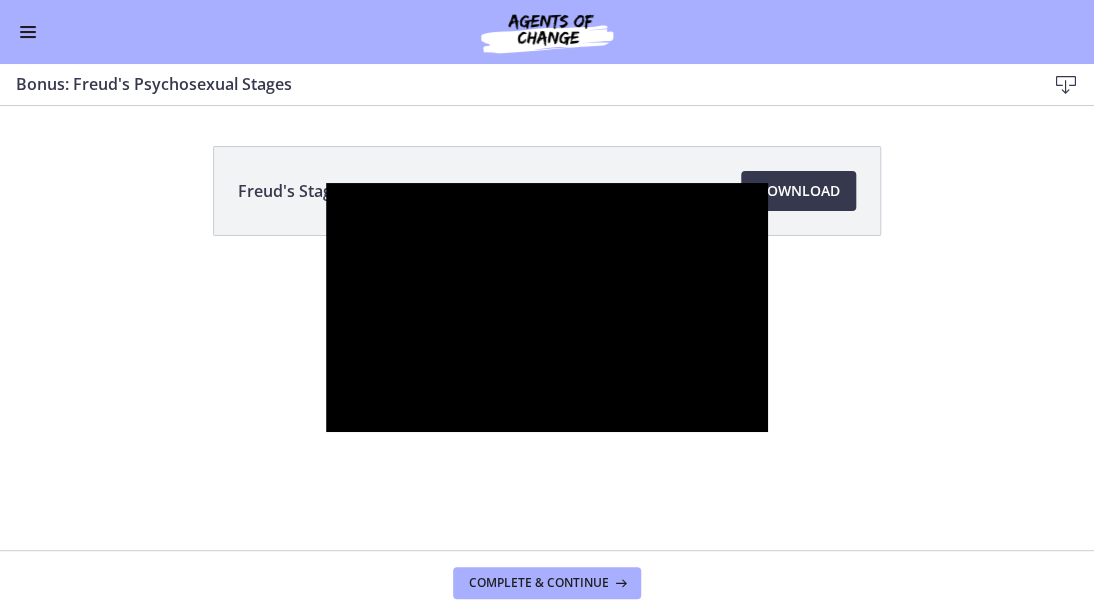 click at bounding box center [547, 307] 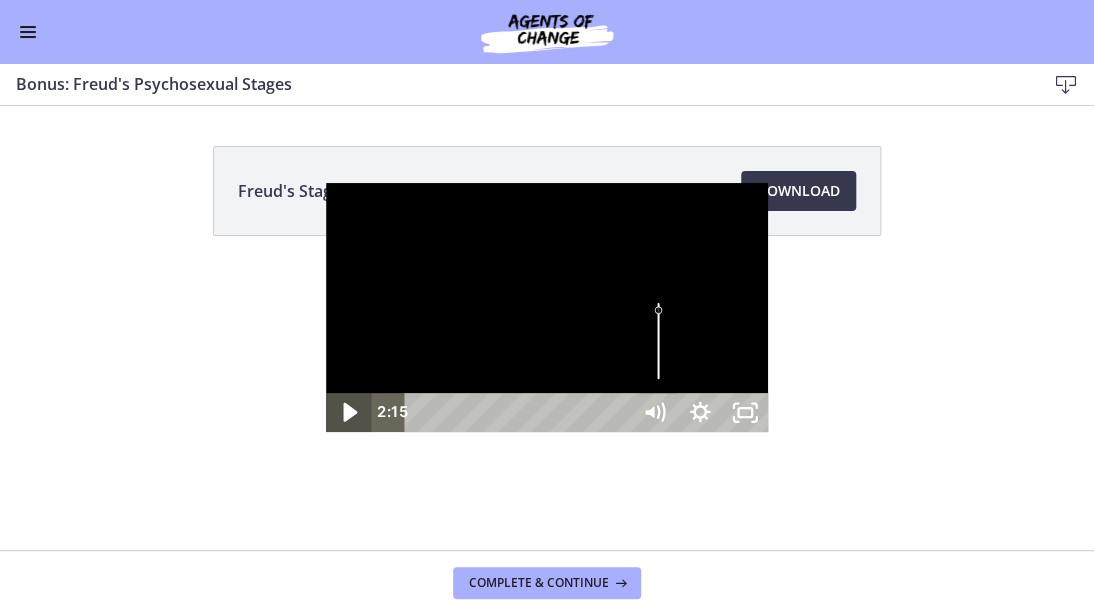 click 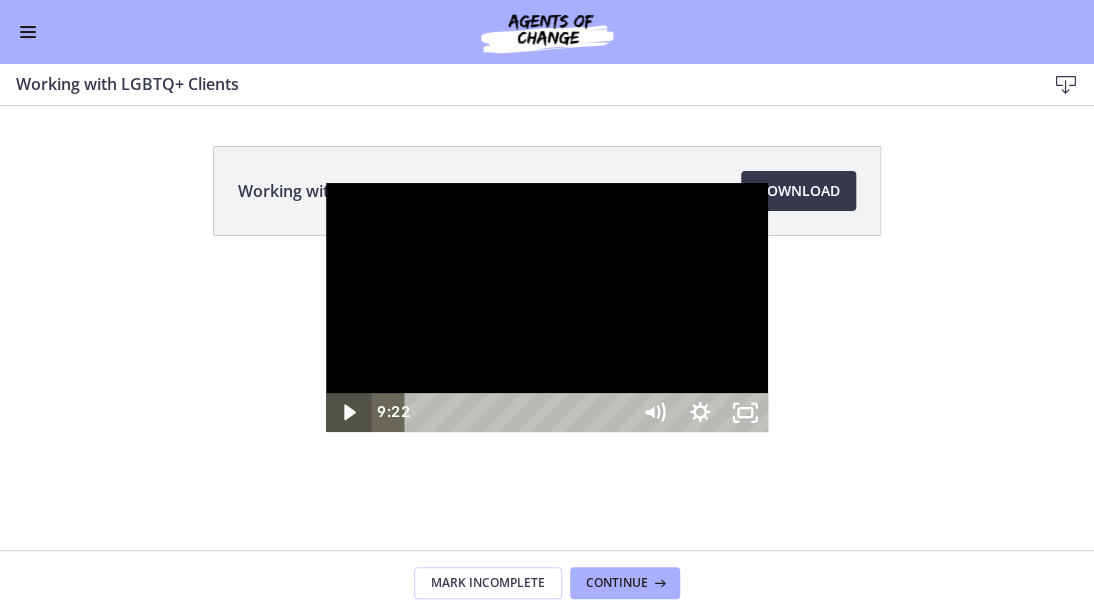 click 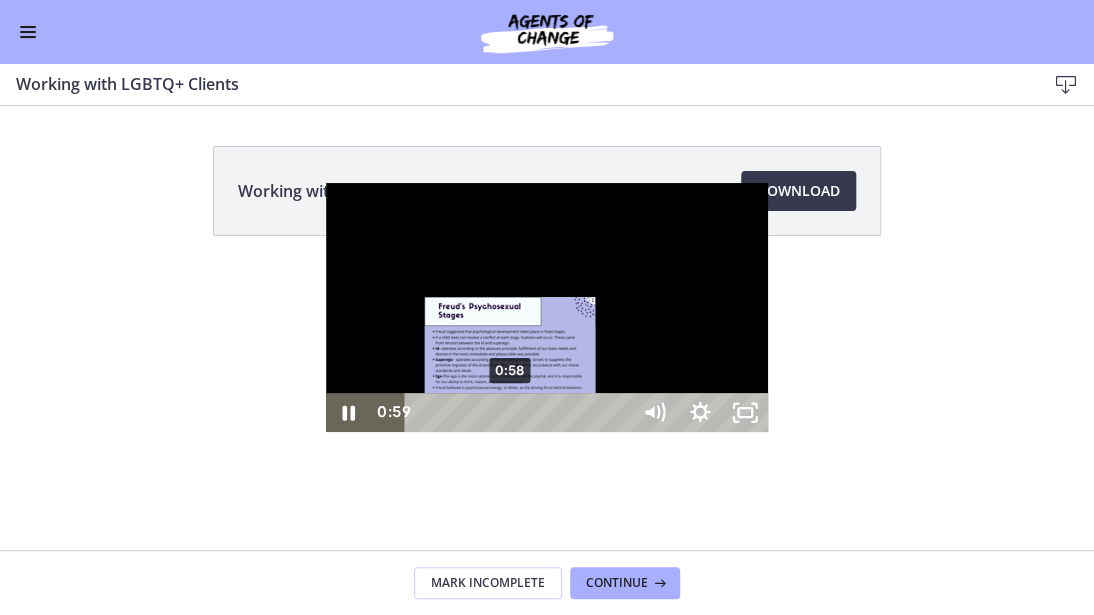 click on "0:58" at bounding box center [521, 412] 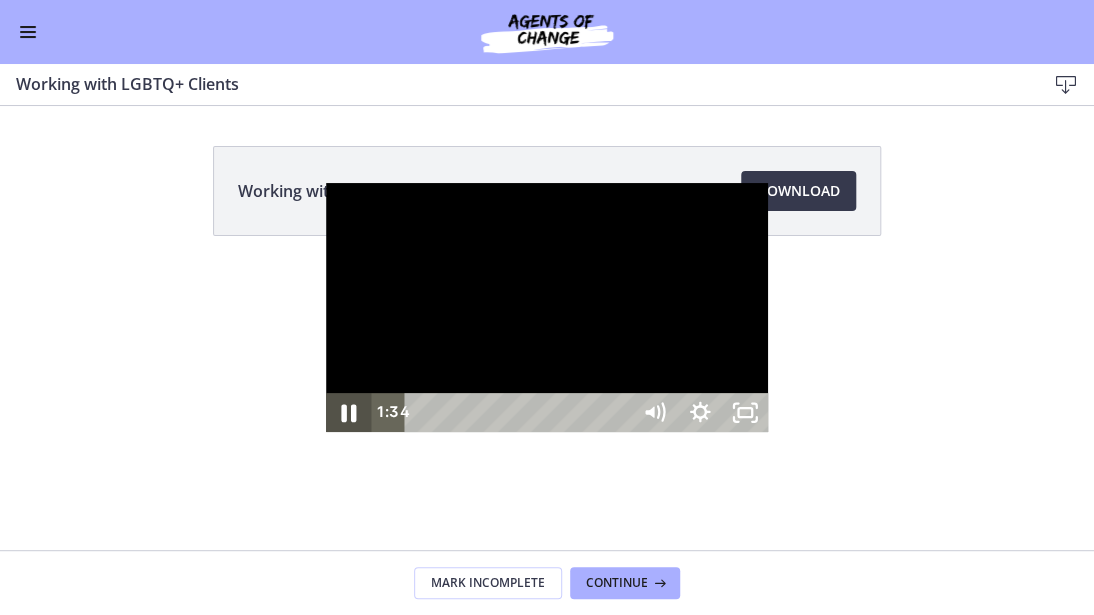 click 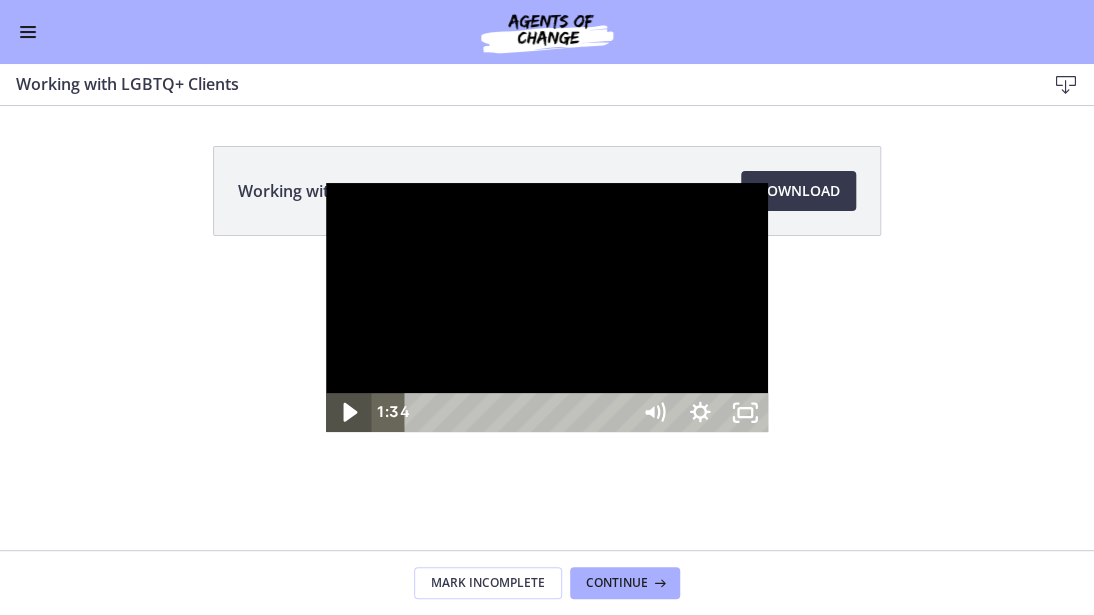 click 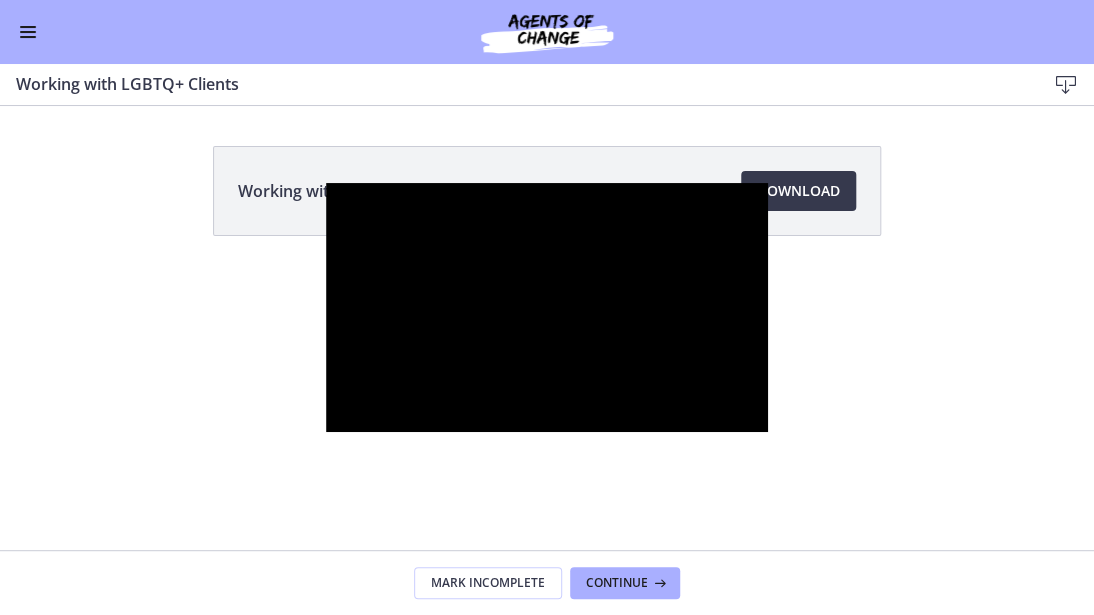 click at bounding box center (547, 307) 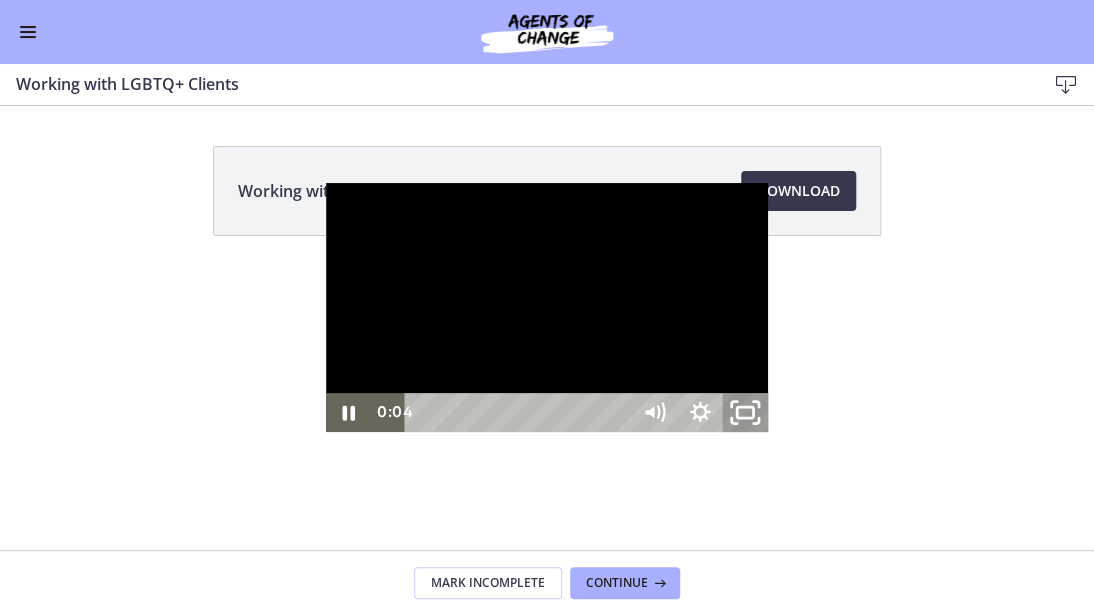 click 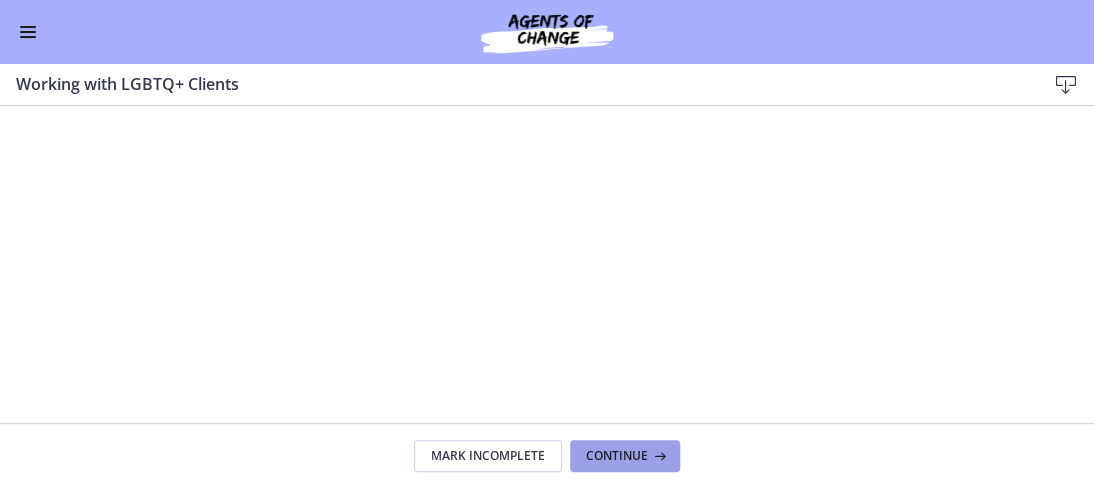 click on "Continue" at bounding box center (617, 456) 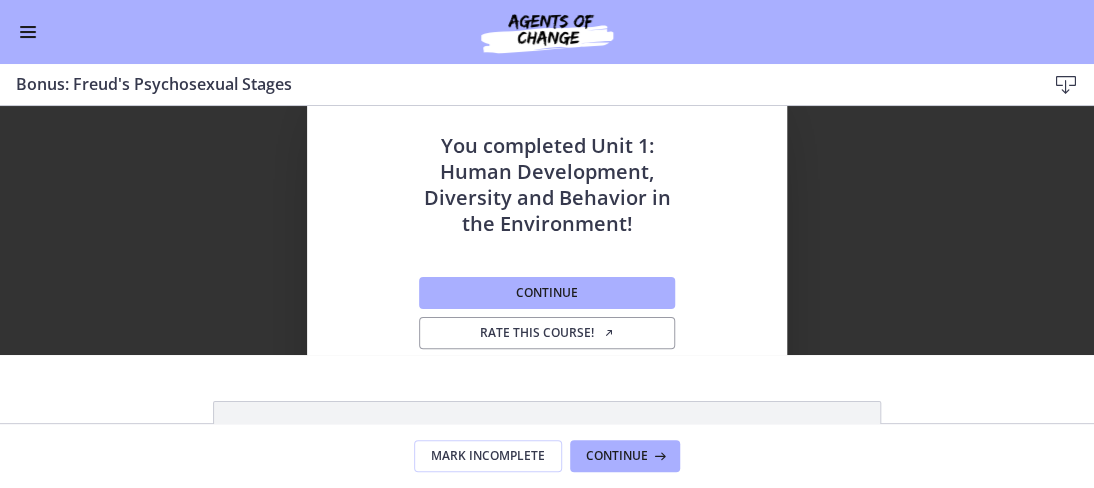 scroll, scrollTop: 0, scrollLeft: 0, axis: both 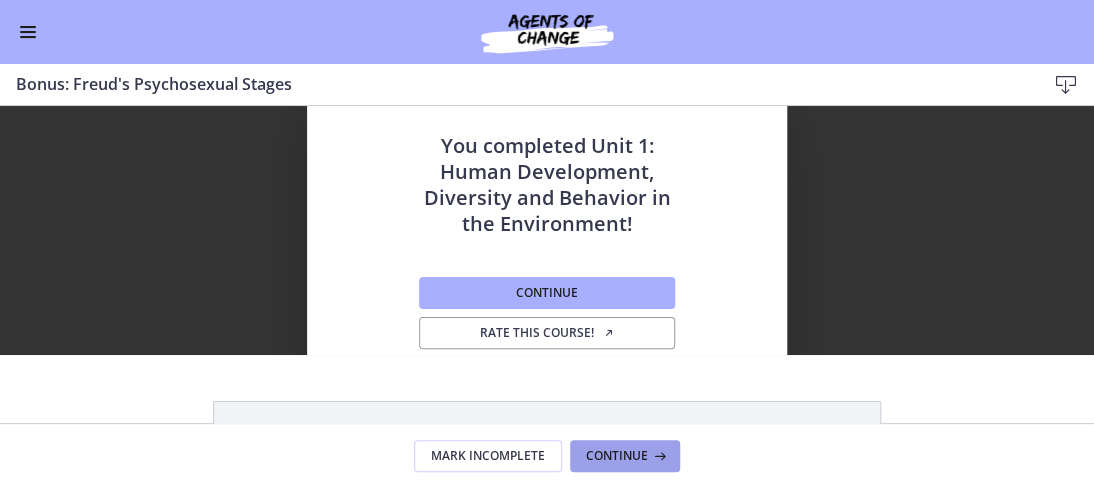 click on "Continue" at bounding box center (617, 456) 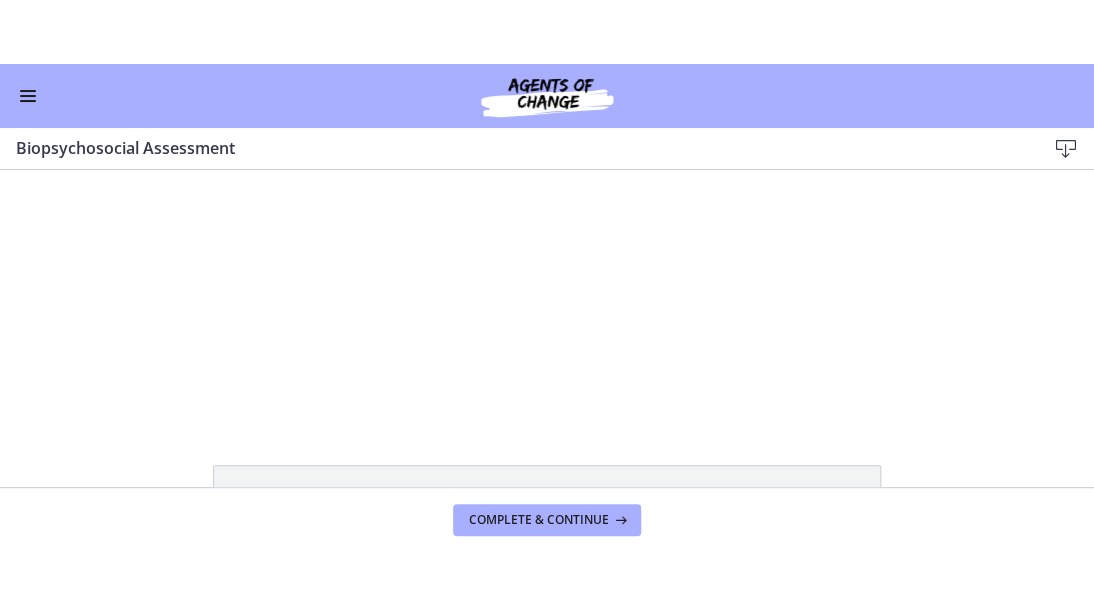 scroll, scrollTop: 0, scrollLeft: 0, axis: both 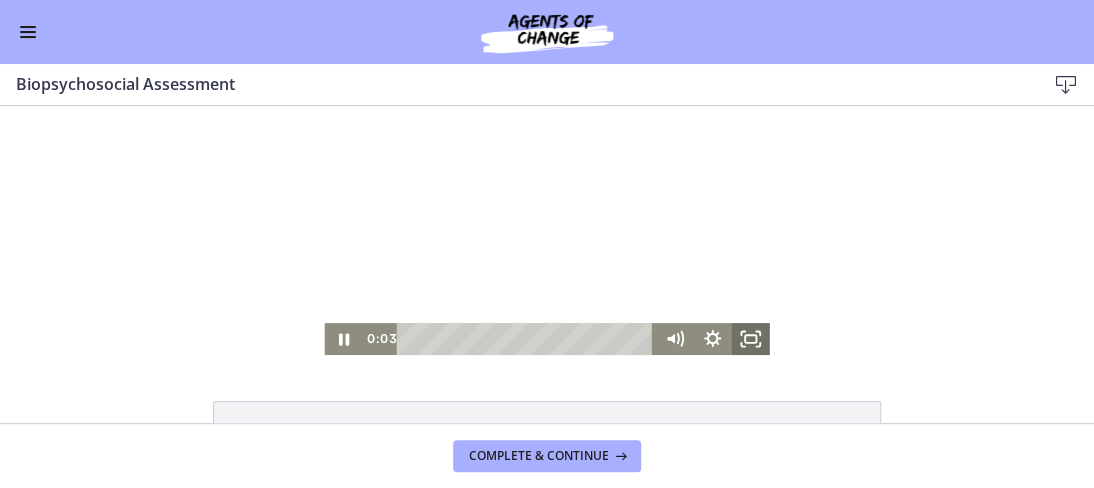 click 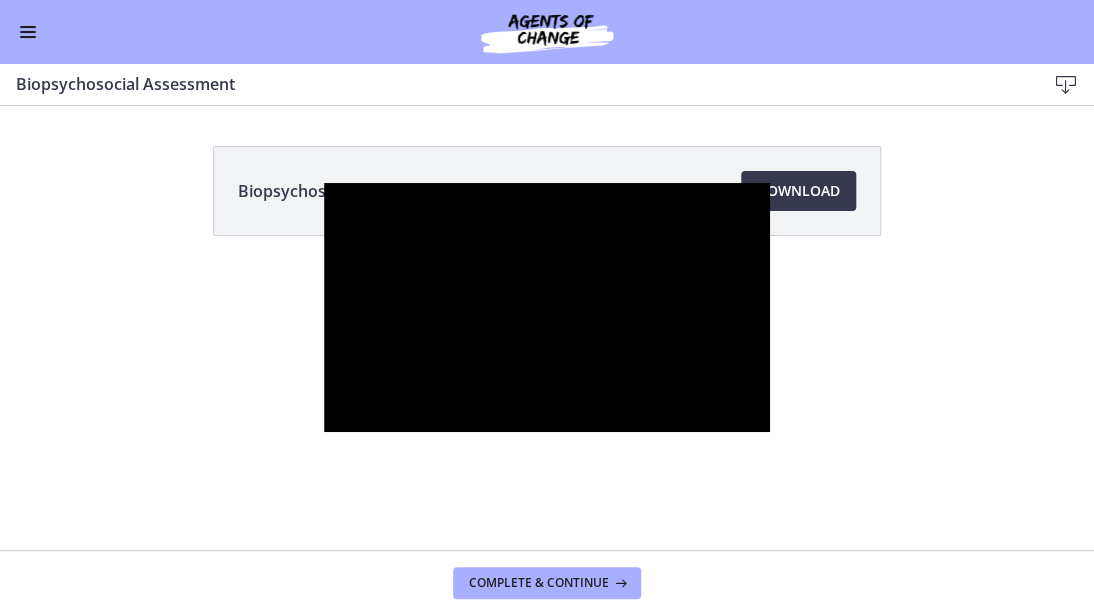click at bounding box center [546, 307] 